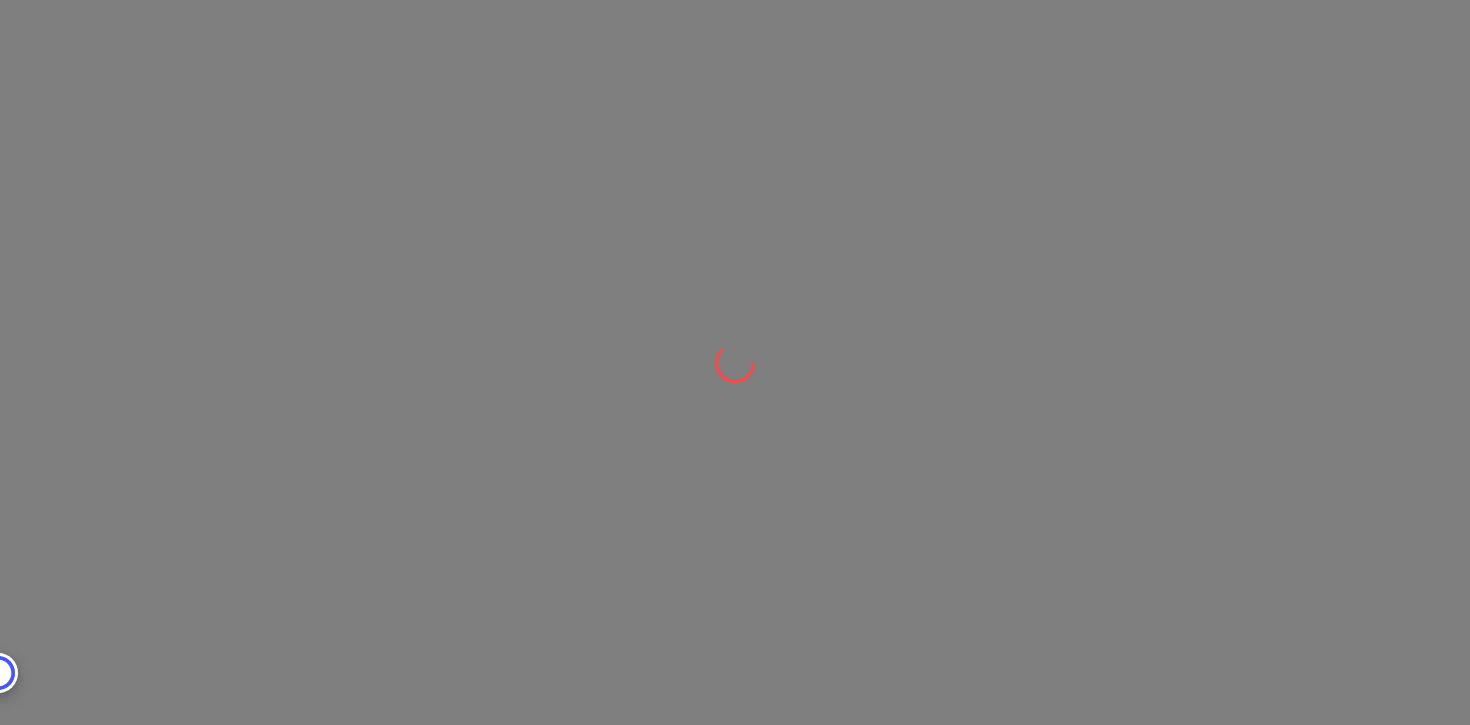 scroll, scrollTop: 0, scrollLeft: 0, axis: both 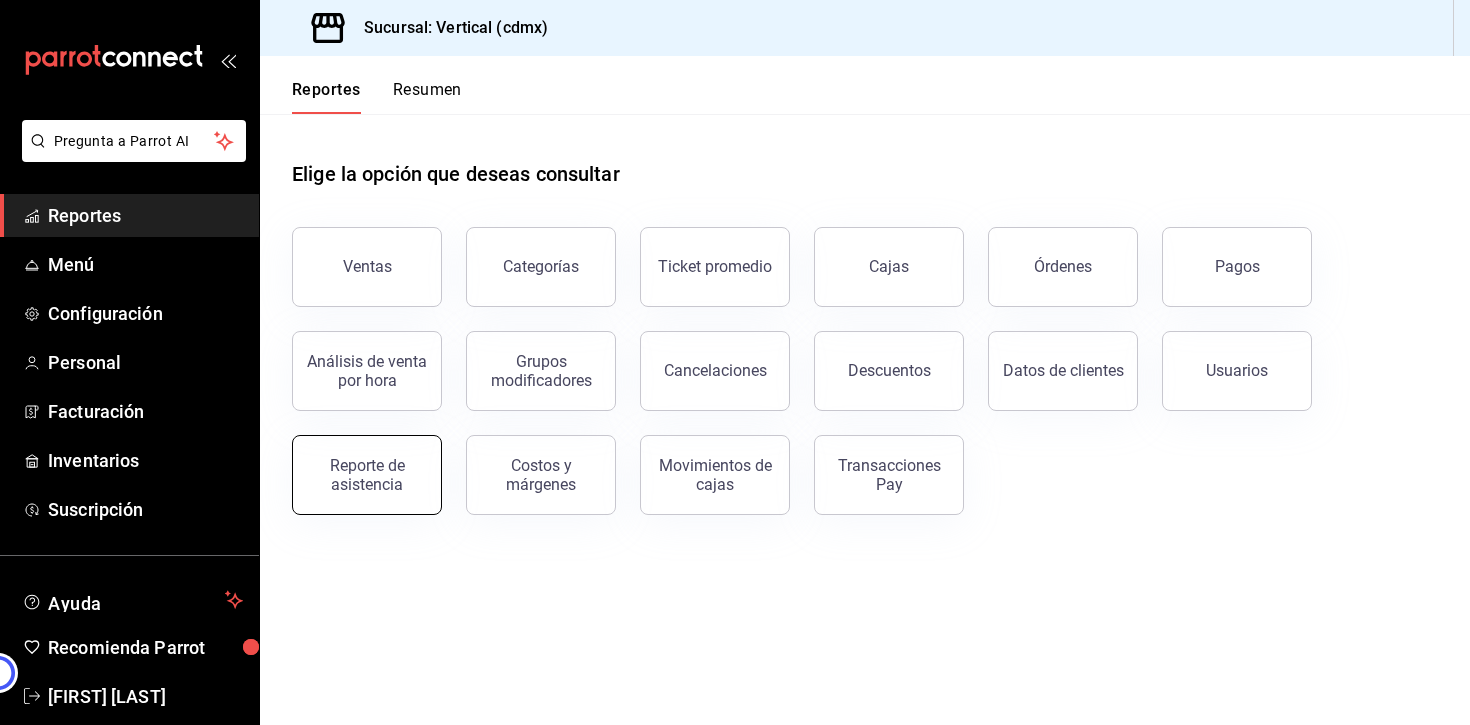 click on "Reporte de asistencia" at bounding box center (367, 475) 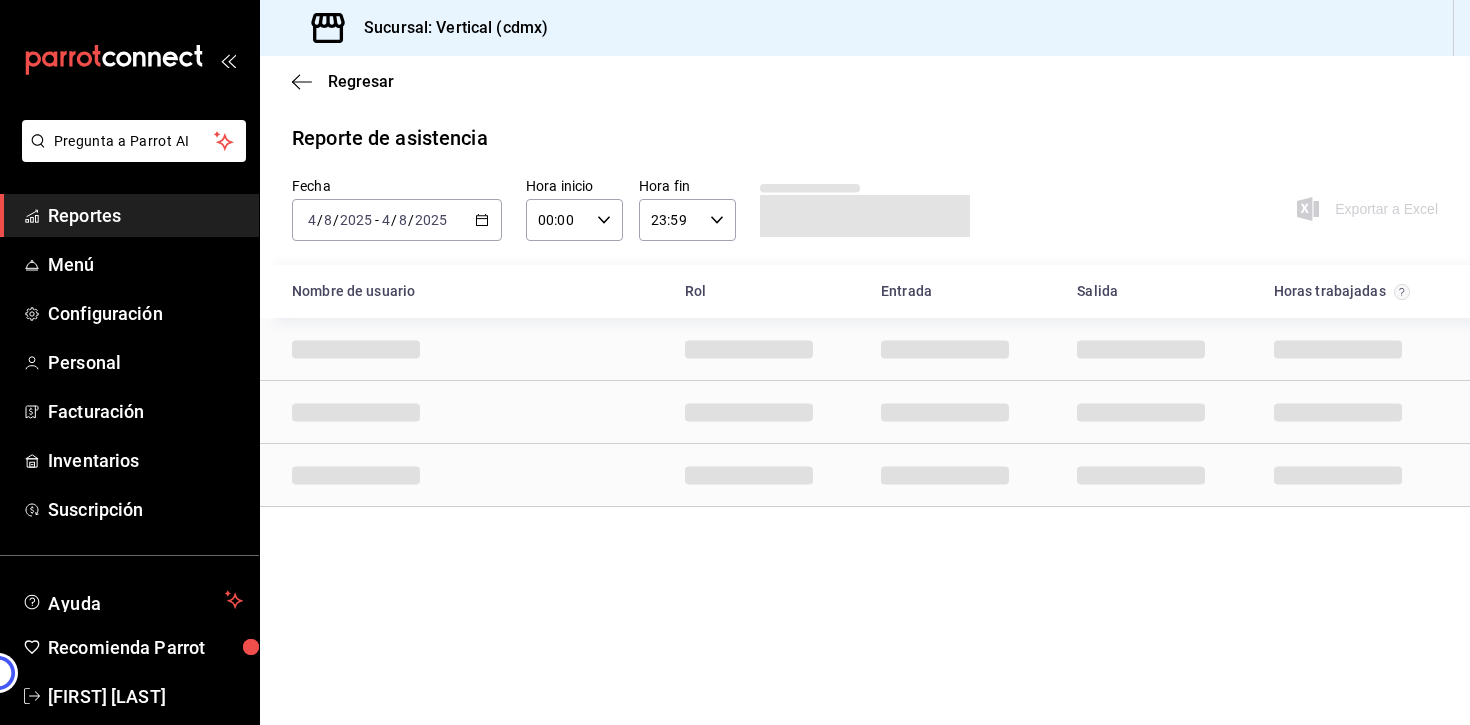 click 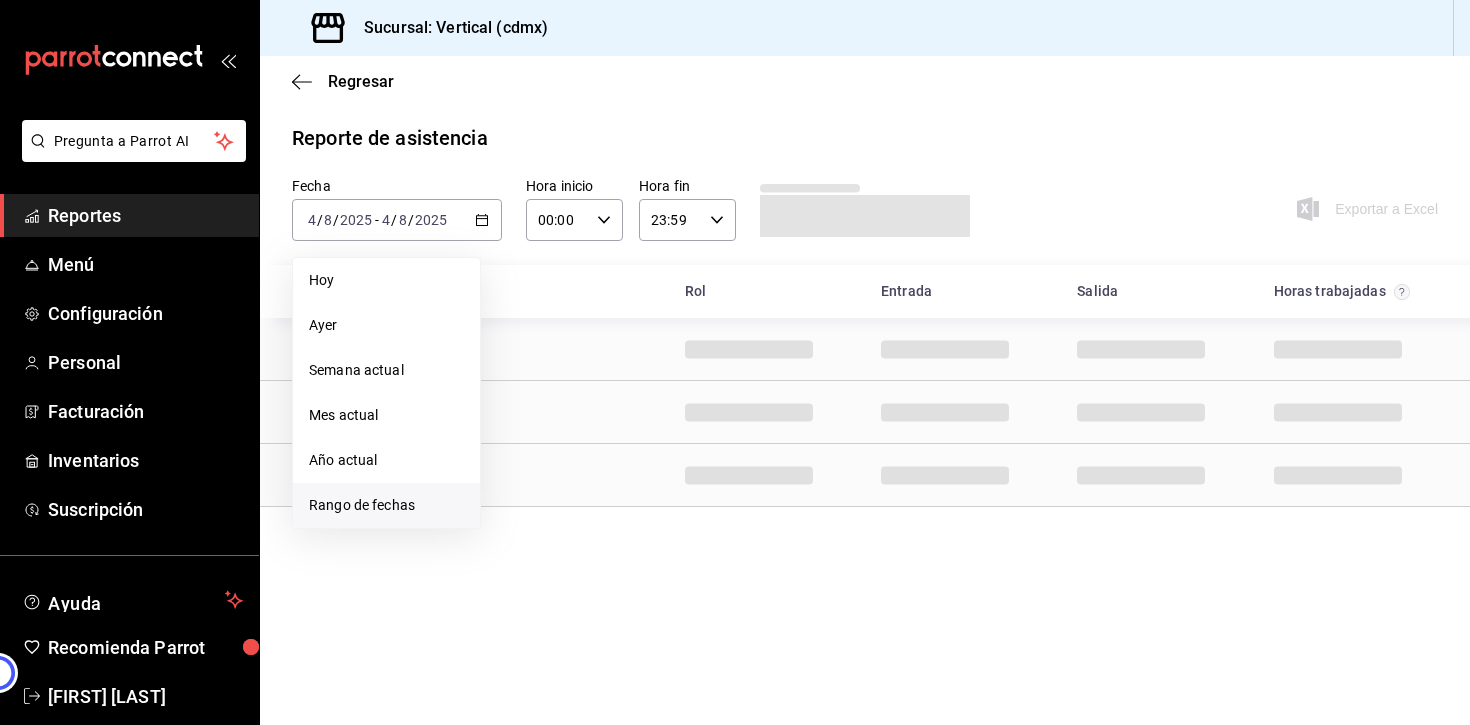 click on "Rango de fechas" at bounding box center (386, 505) 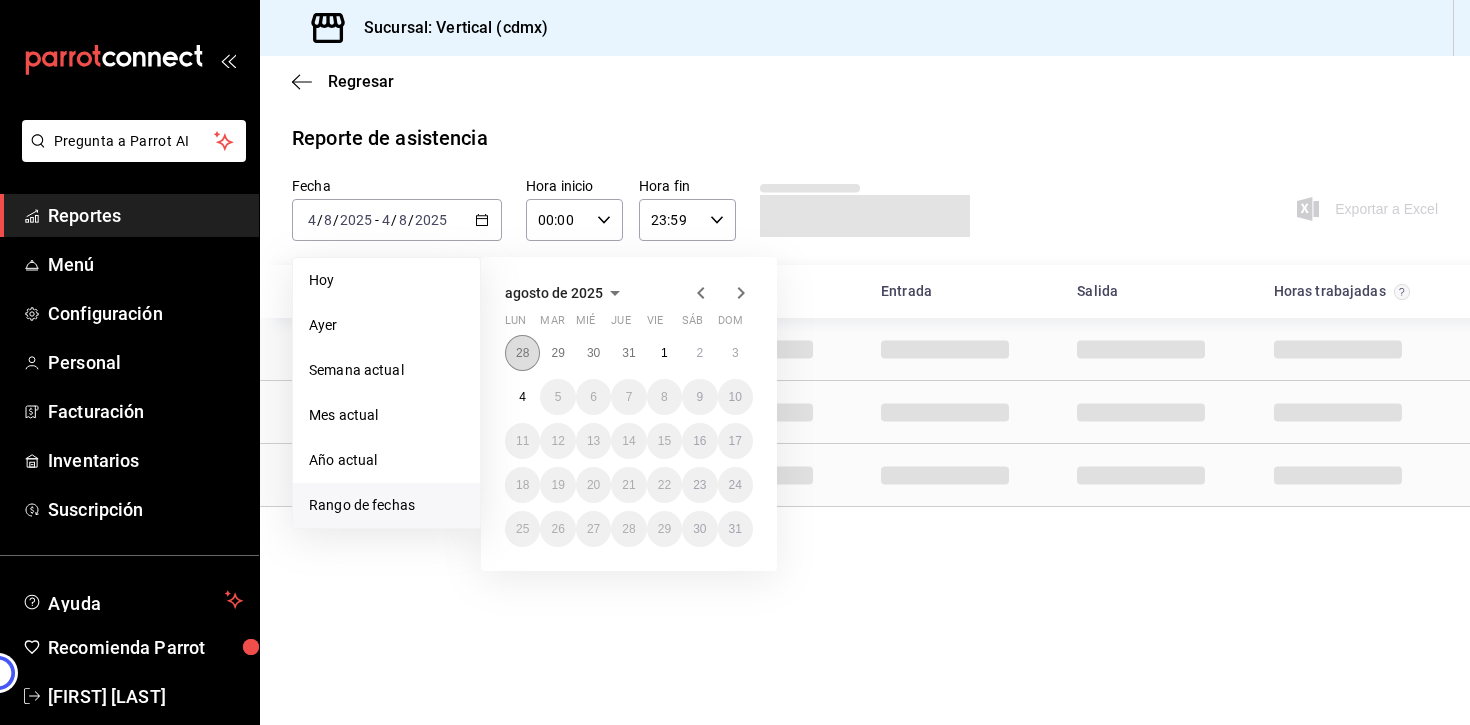 click on "28" at bounding box center (522, 353) 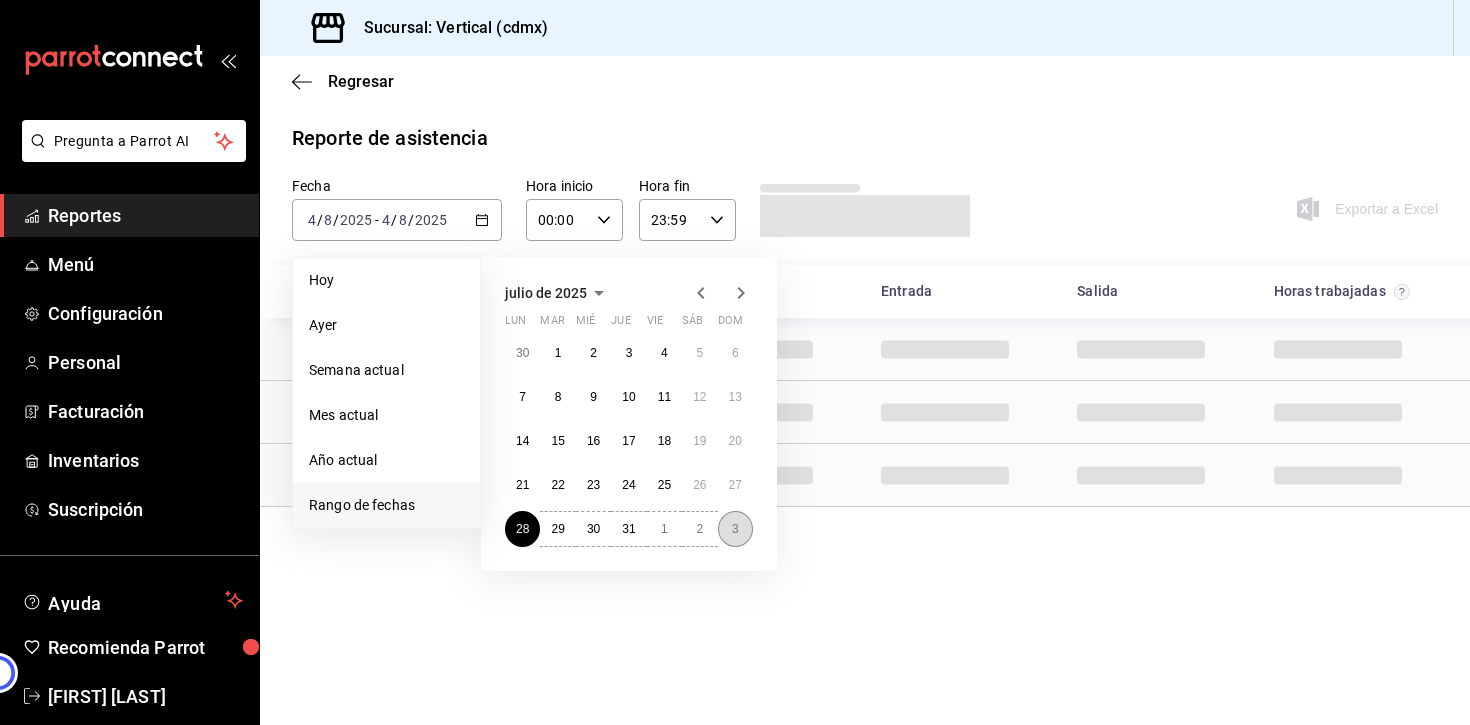 click on "3" at bounding box center [735, 529] 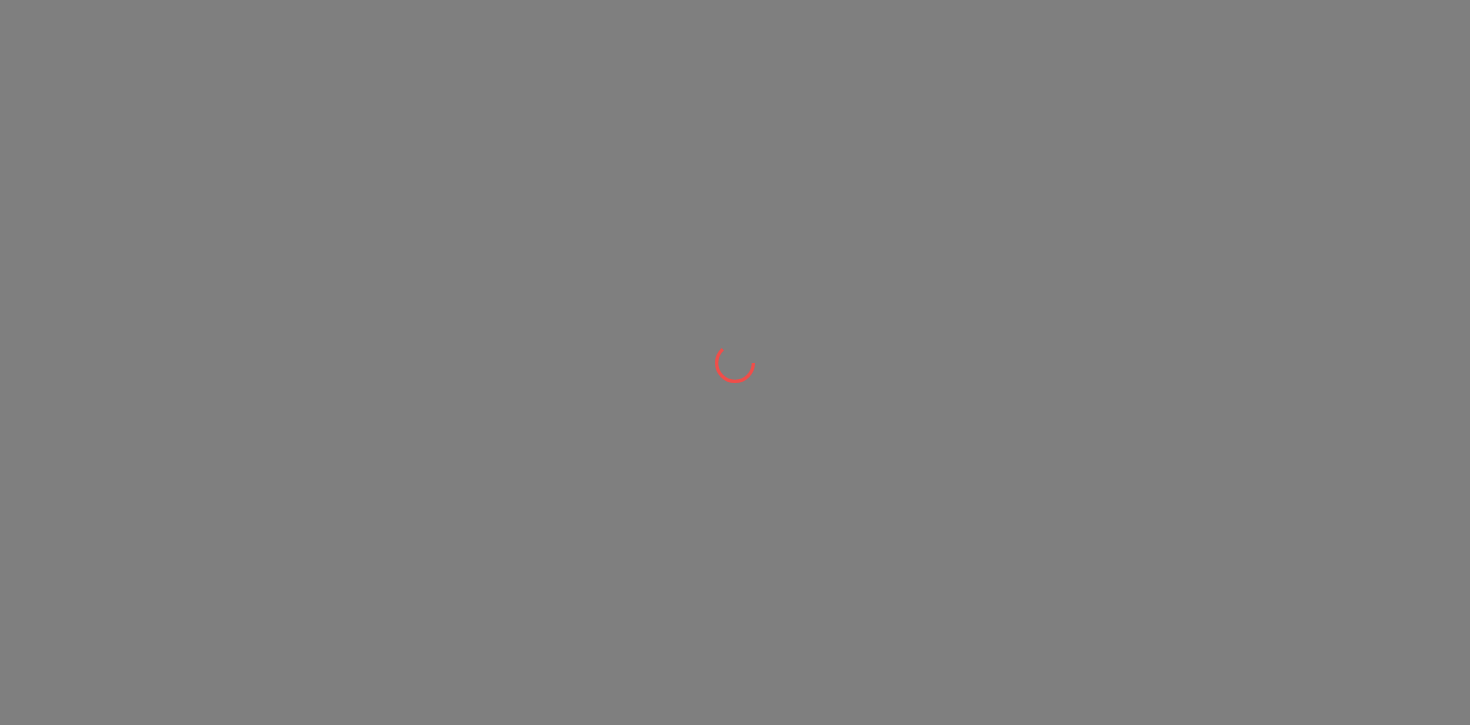 scroll, scrollTop: 0, scrollLeft: 0, axis: both 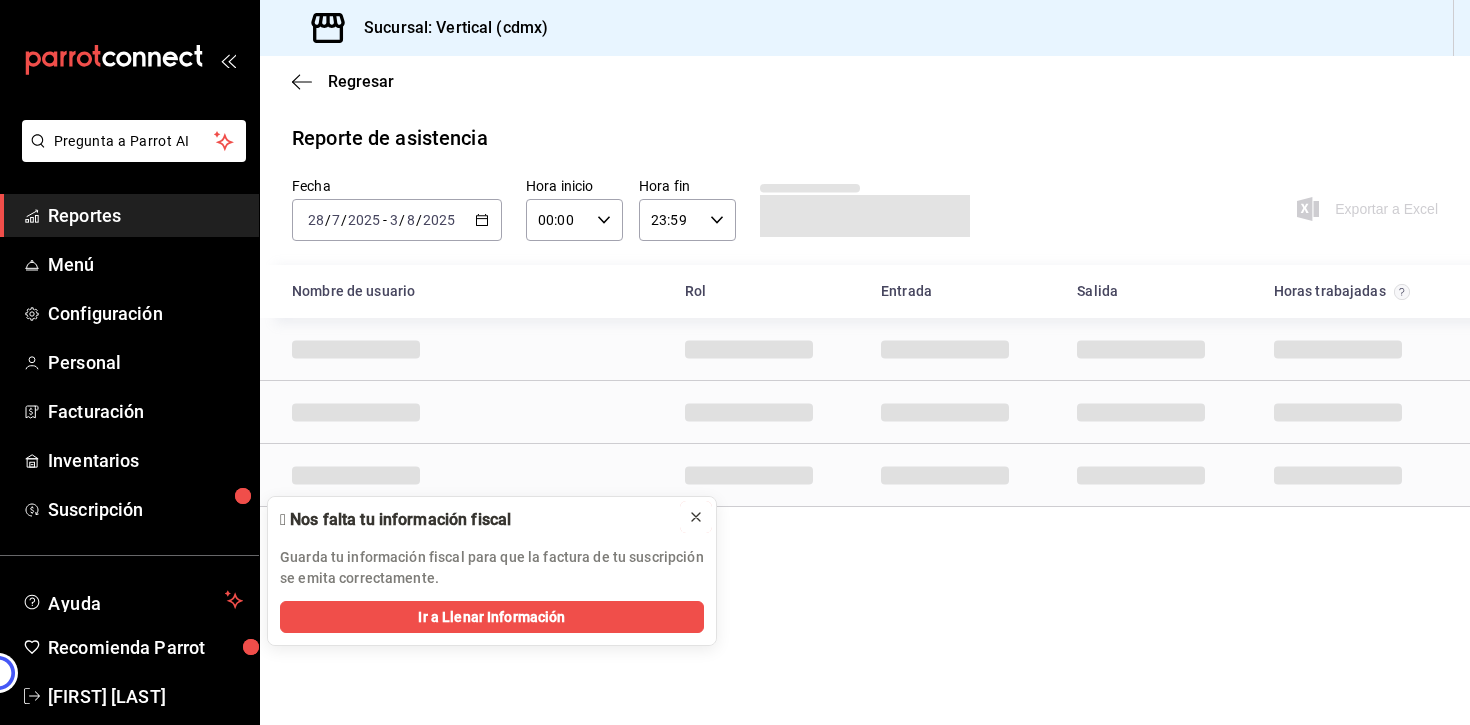 click 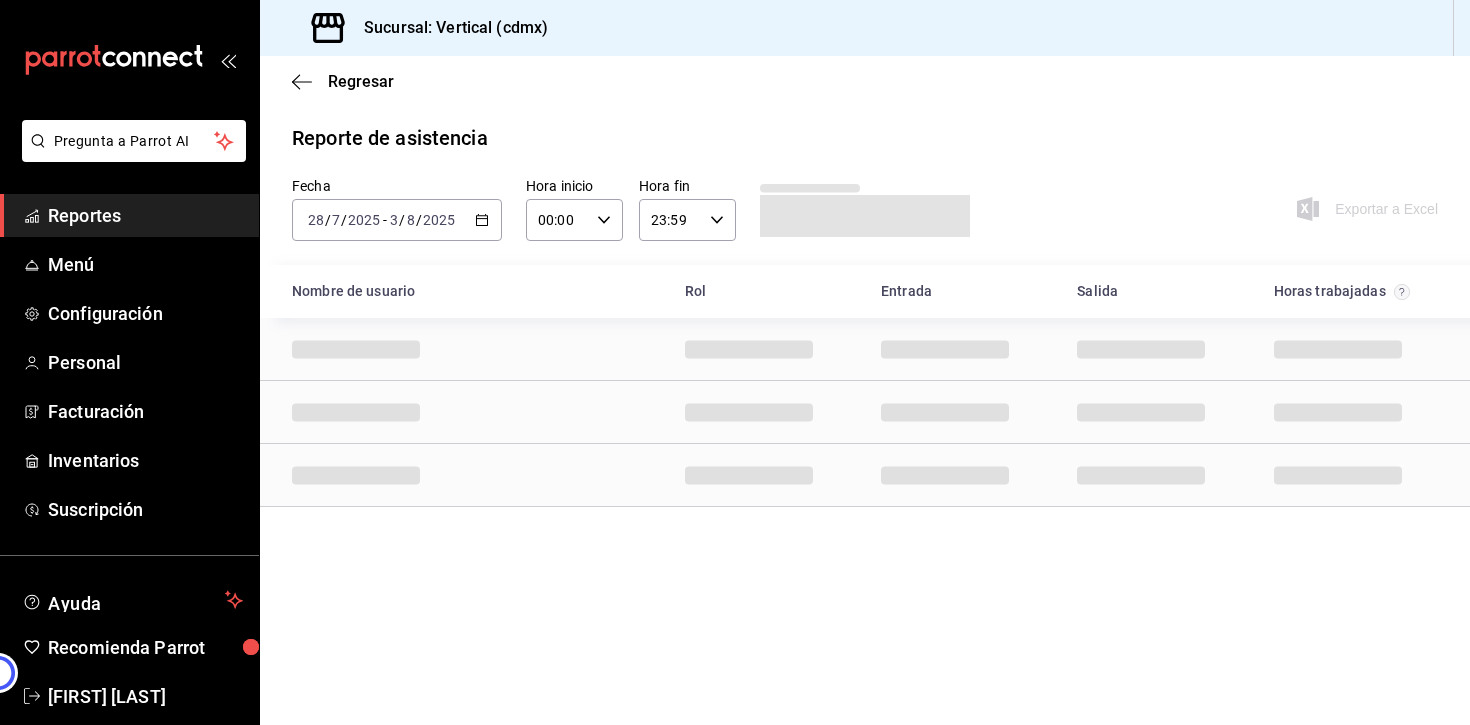 click 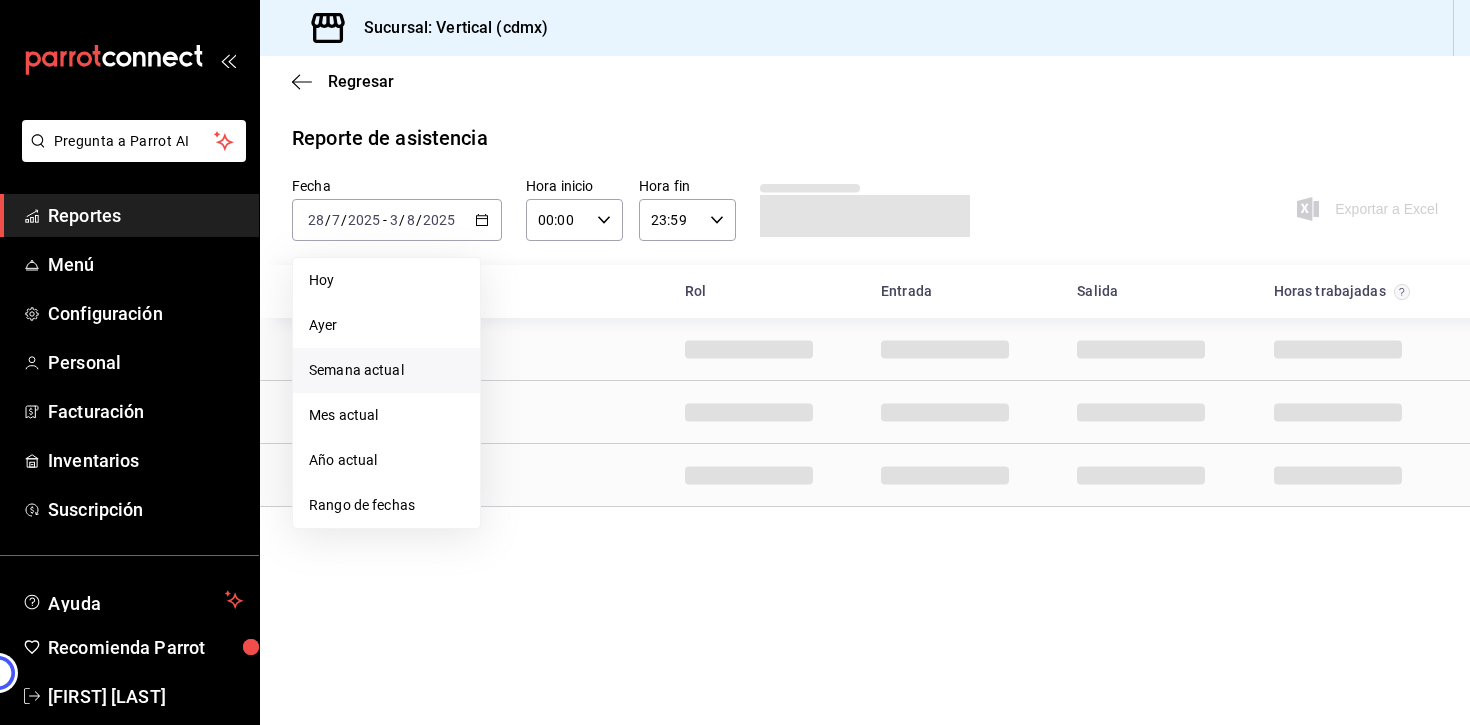 click on "Semana actual" at bounding box center (386, 370) 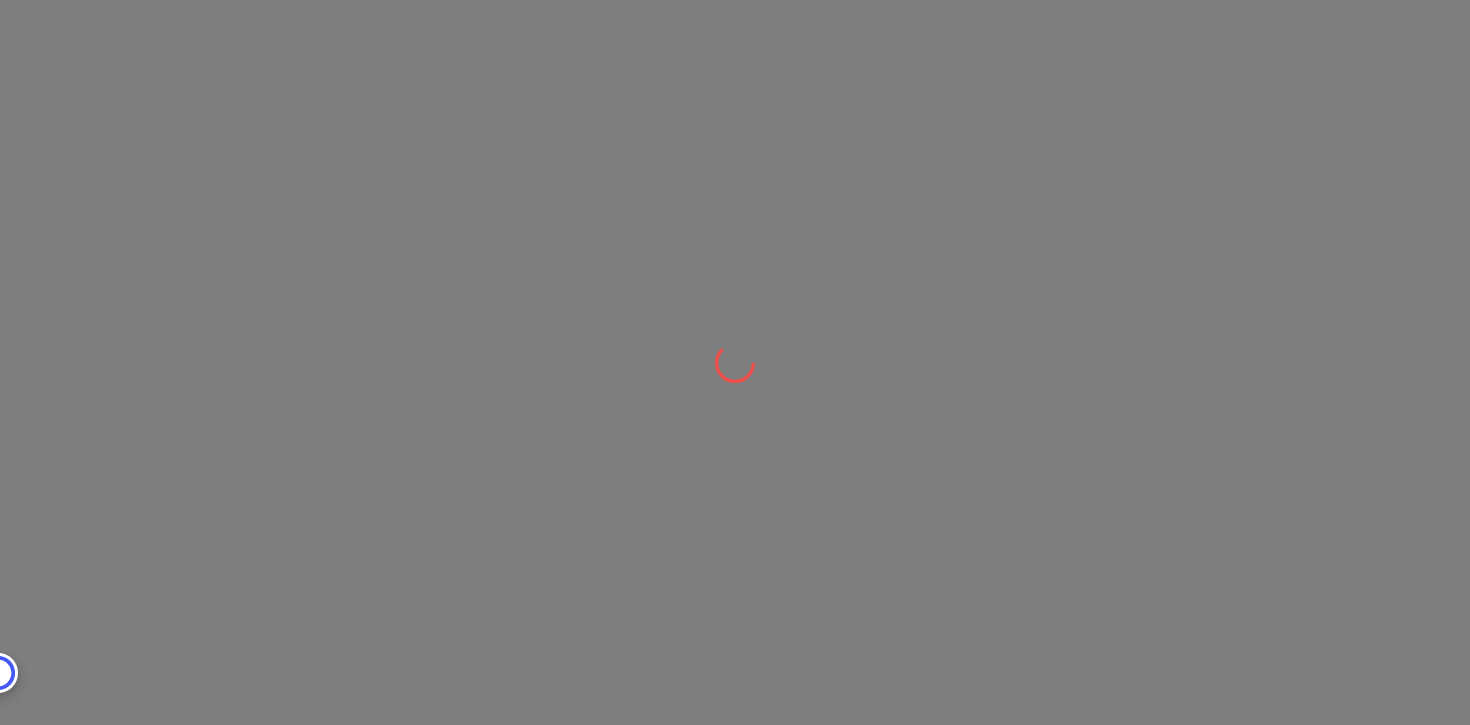scroll, scrollTop: 0, scrollLeft: 0, axis: both 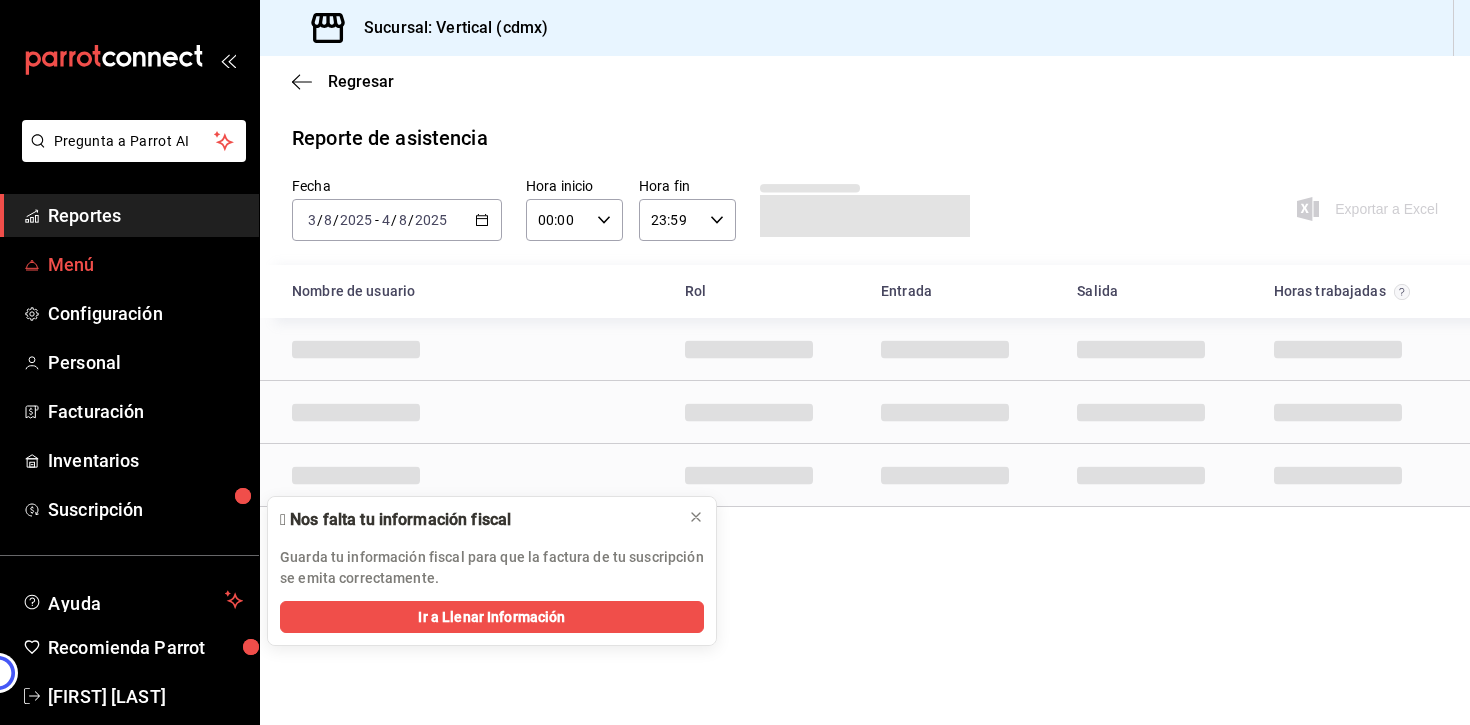 click on "Menú" at bounding box center [145, 264] 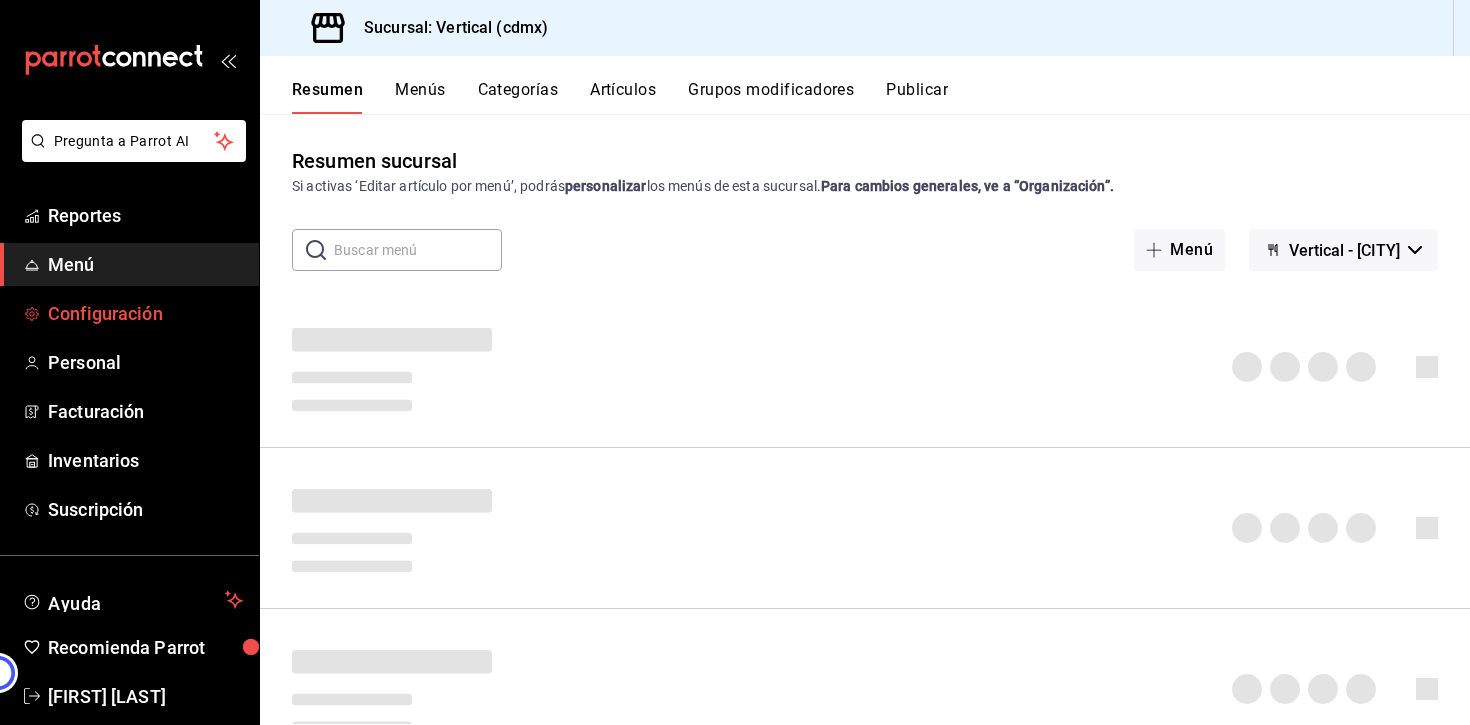 click on "Configuración" at bounding box center [145, 313] 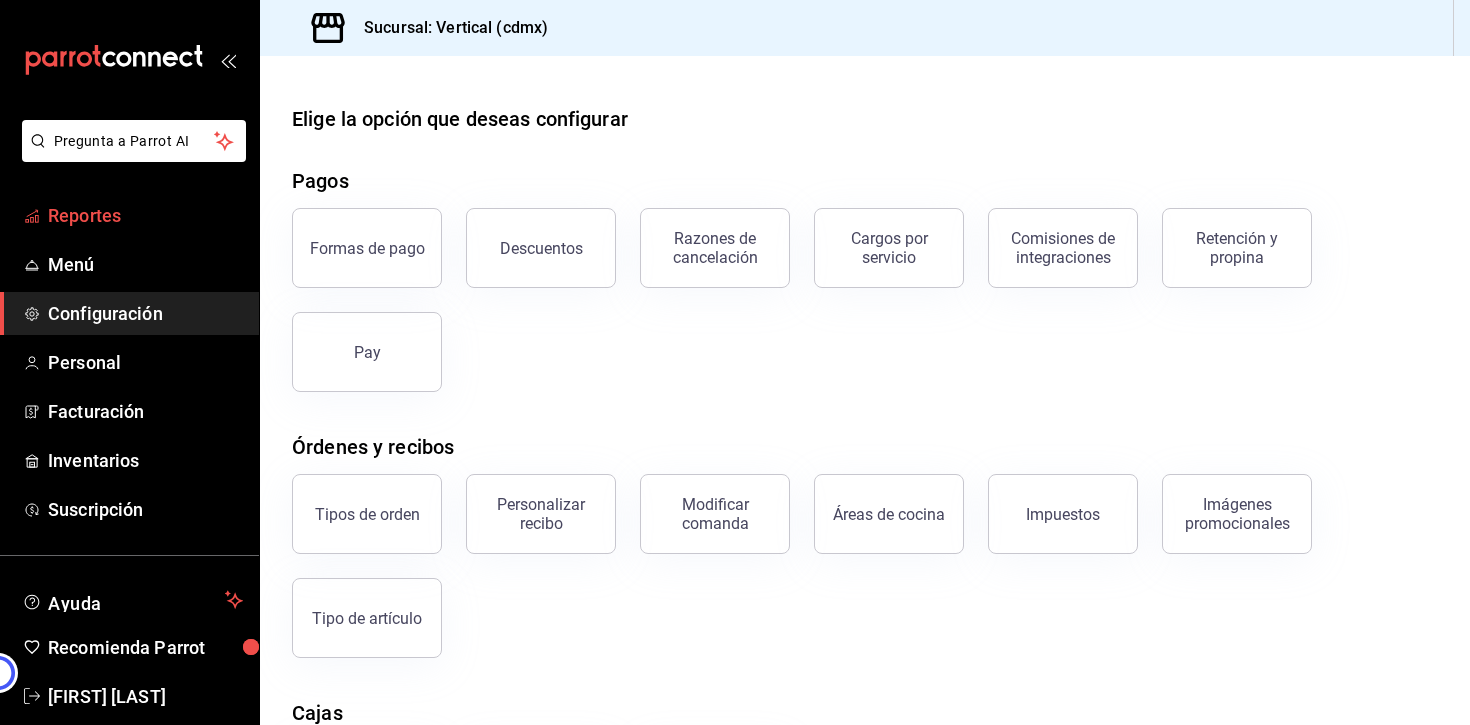 click on "Reportes" at bounding box center [145, 215] 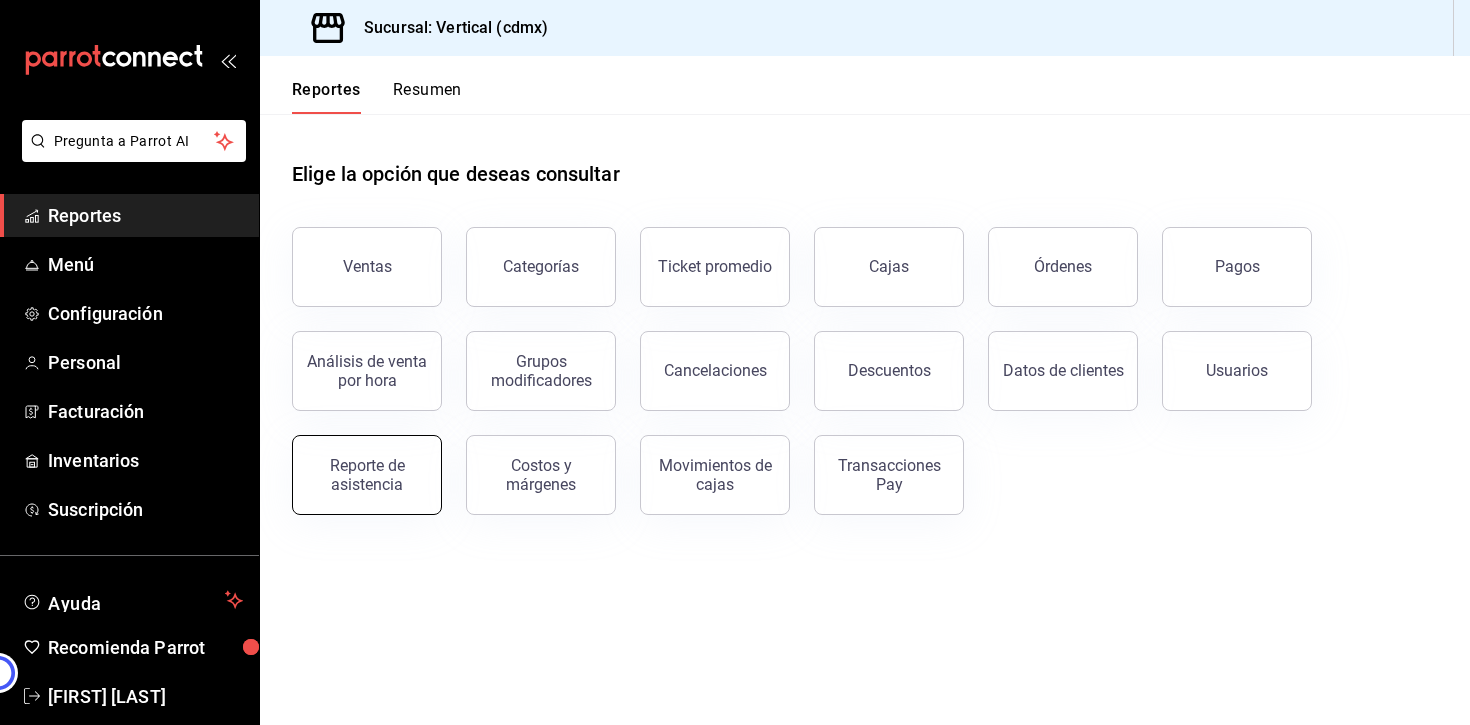 click on "Reporte de asistencia" at bounding box center [367, 475] 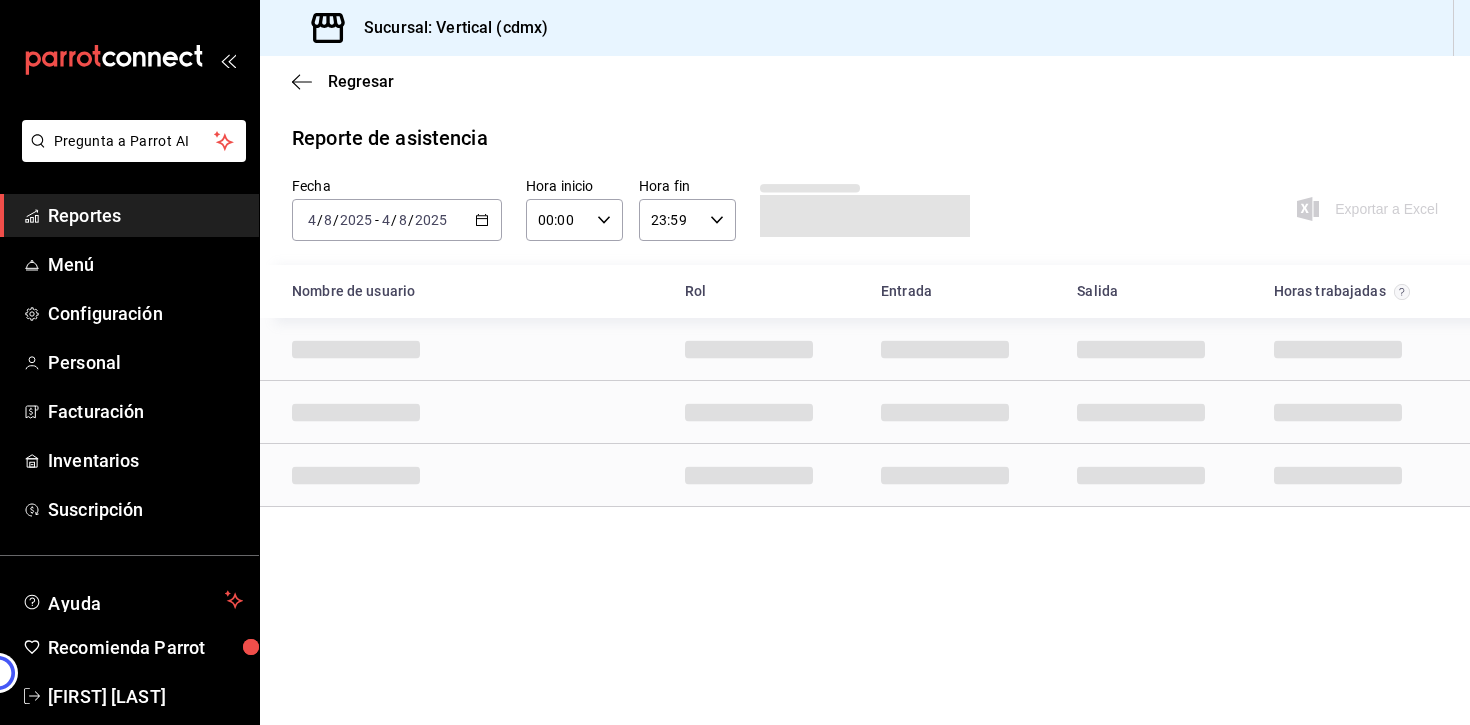 click 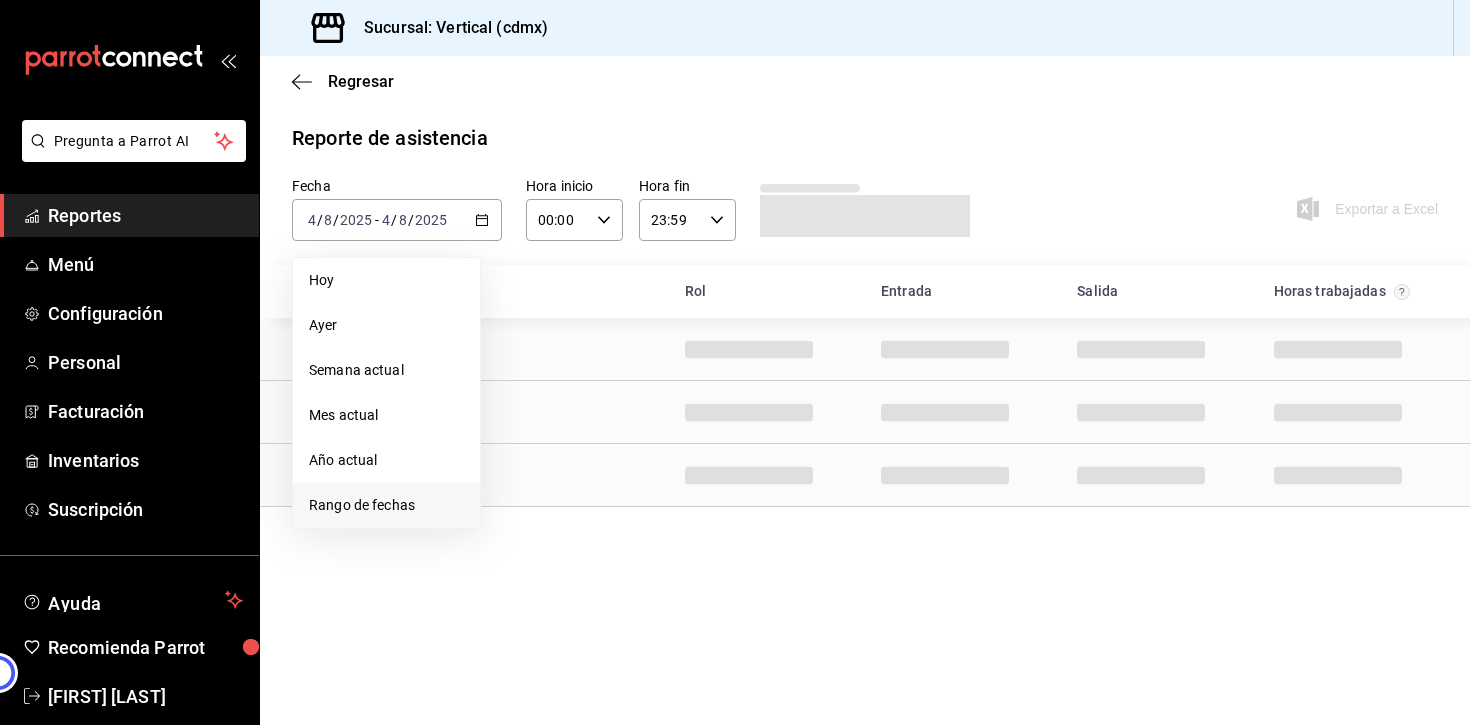 click on "Rango de fechas" at bounding box center [386, 505] 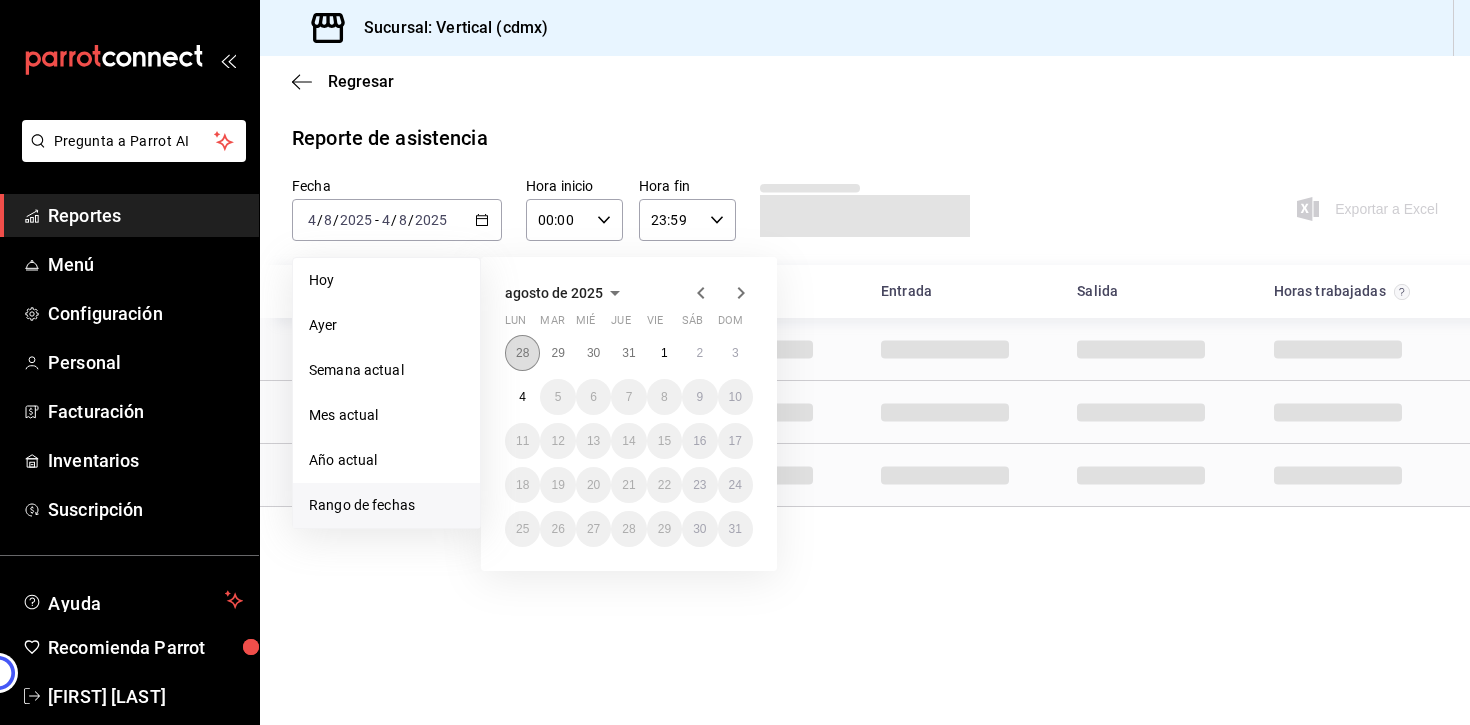 click on "28" at bounding box center [522, 353] 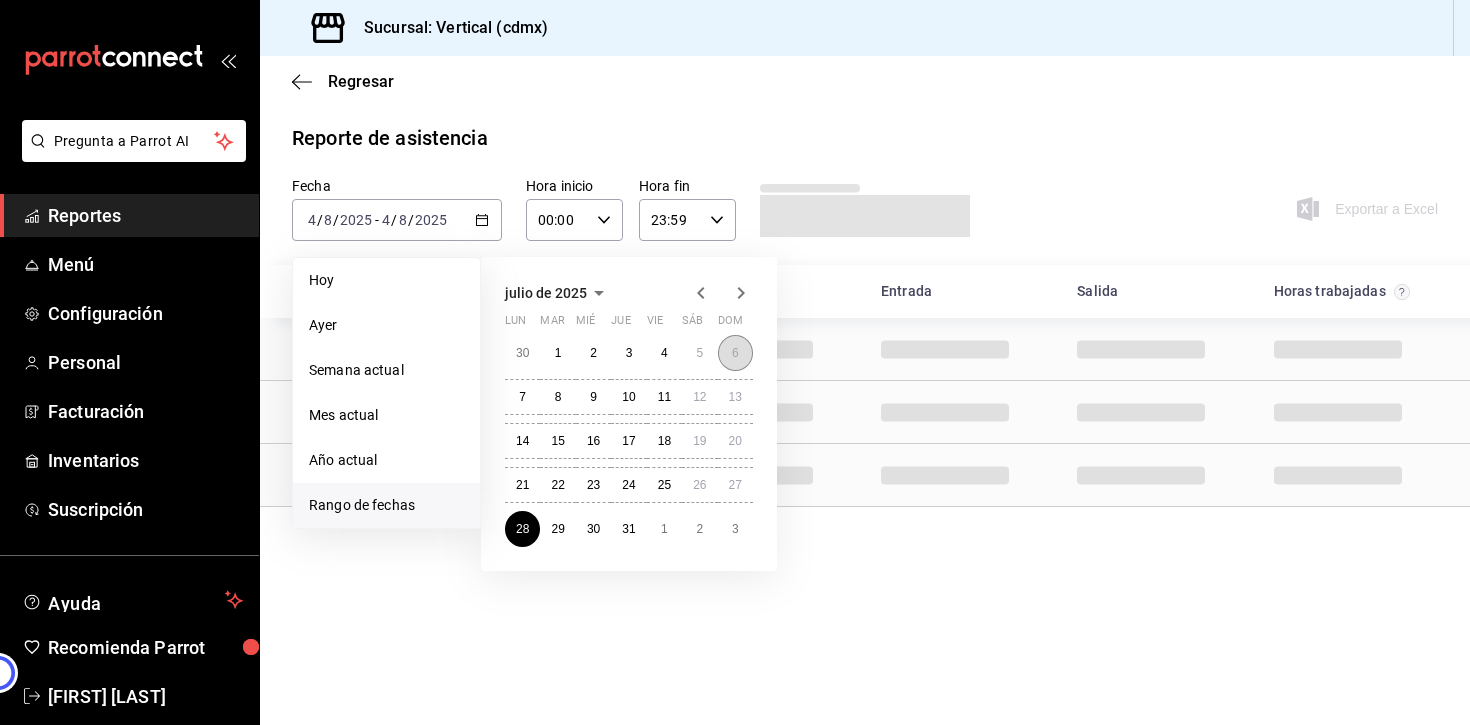 click on "6" at bounding box center (735, 353) 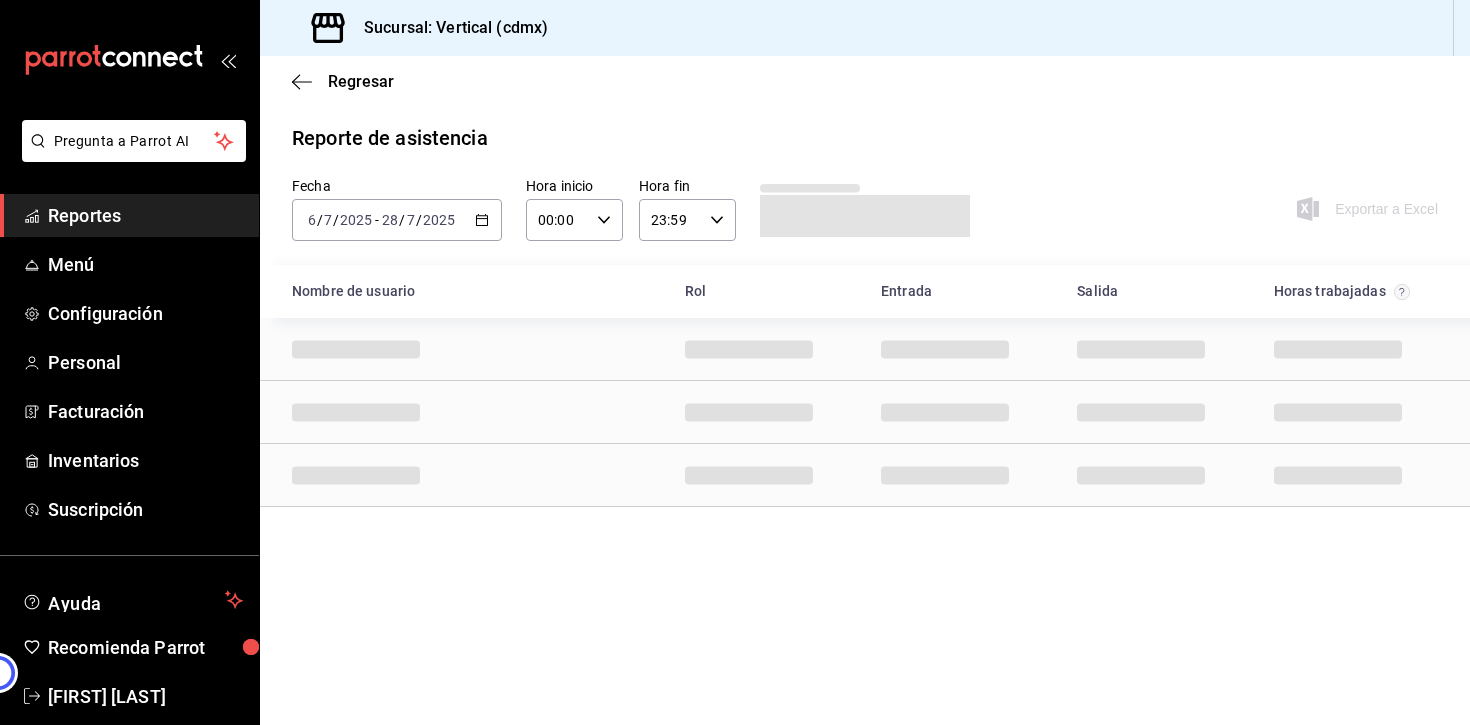 click on "2025-07-06 6 / 7 / 2025 - 2025-07-28 28 / 7 / 2025" at bounding box center (397, 220) 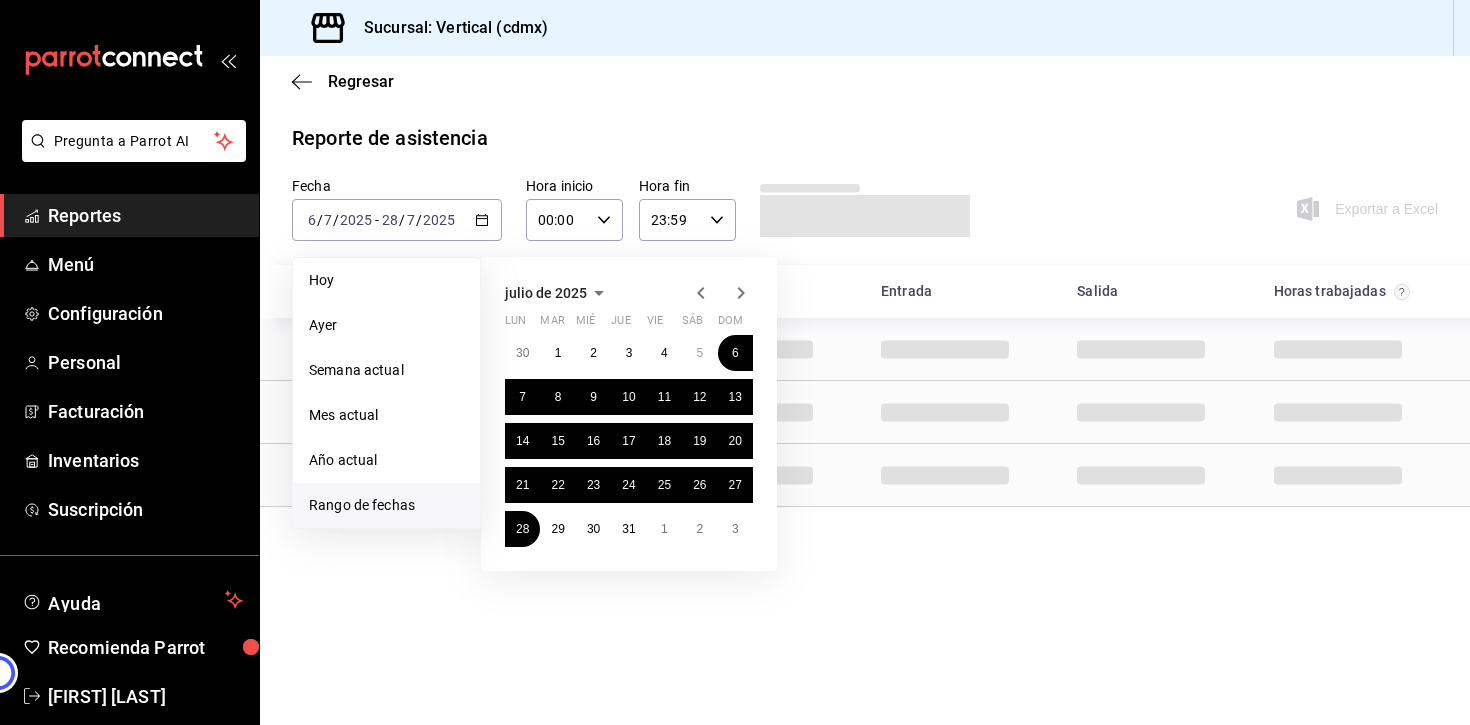 click 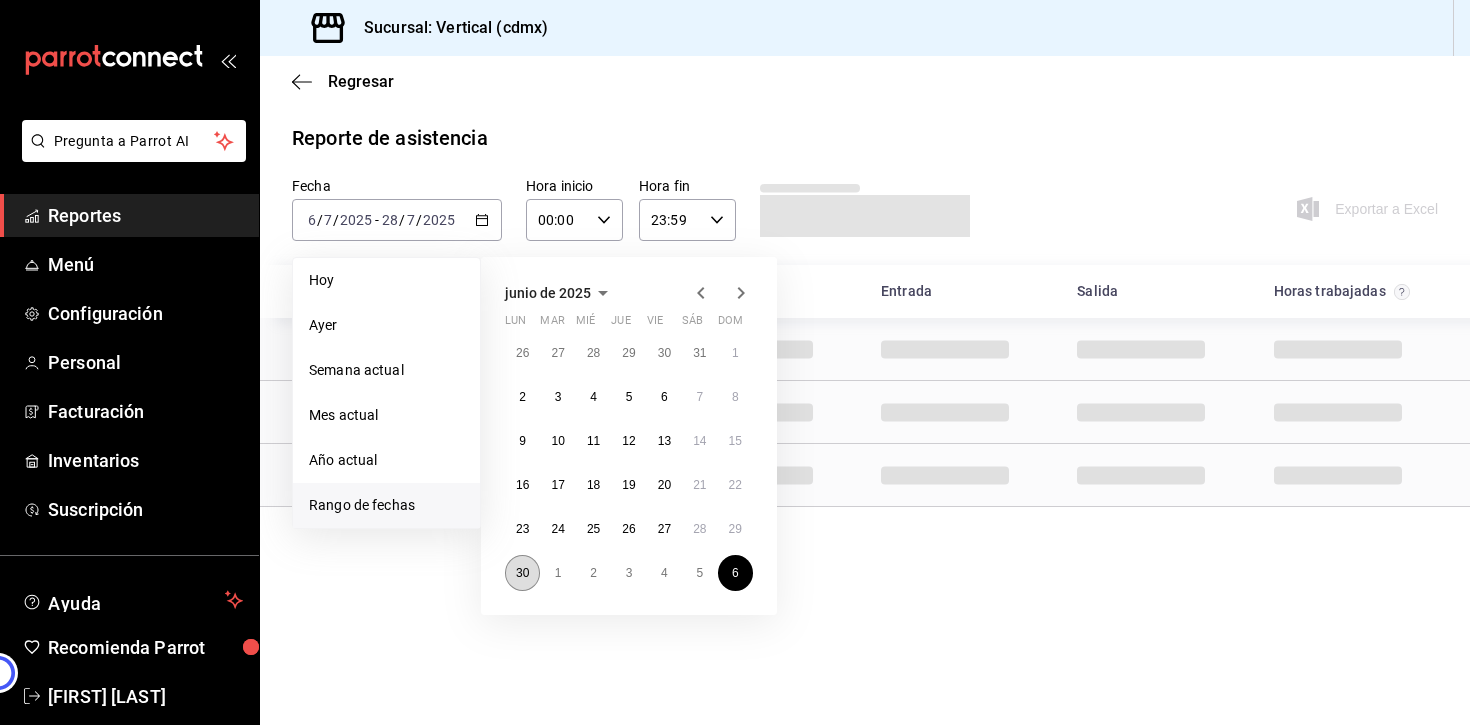 click on "30" at bounding box center (522, 573) 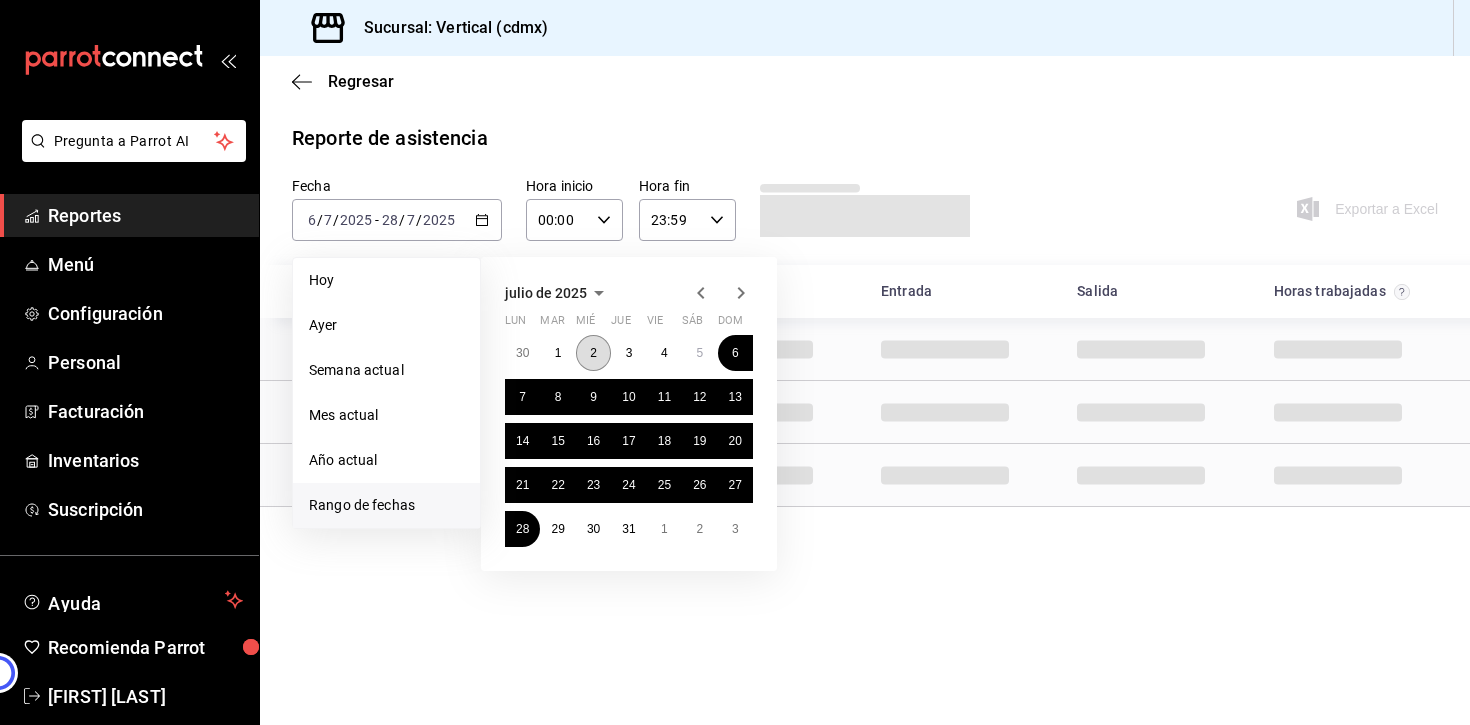 click on "2" at bounding box center (593, 353) 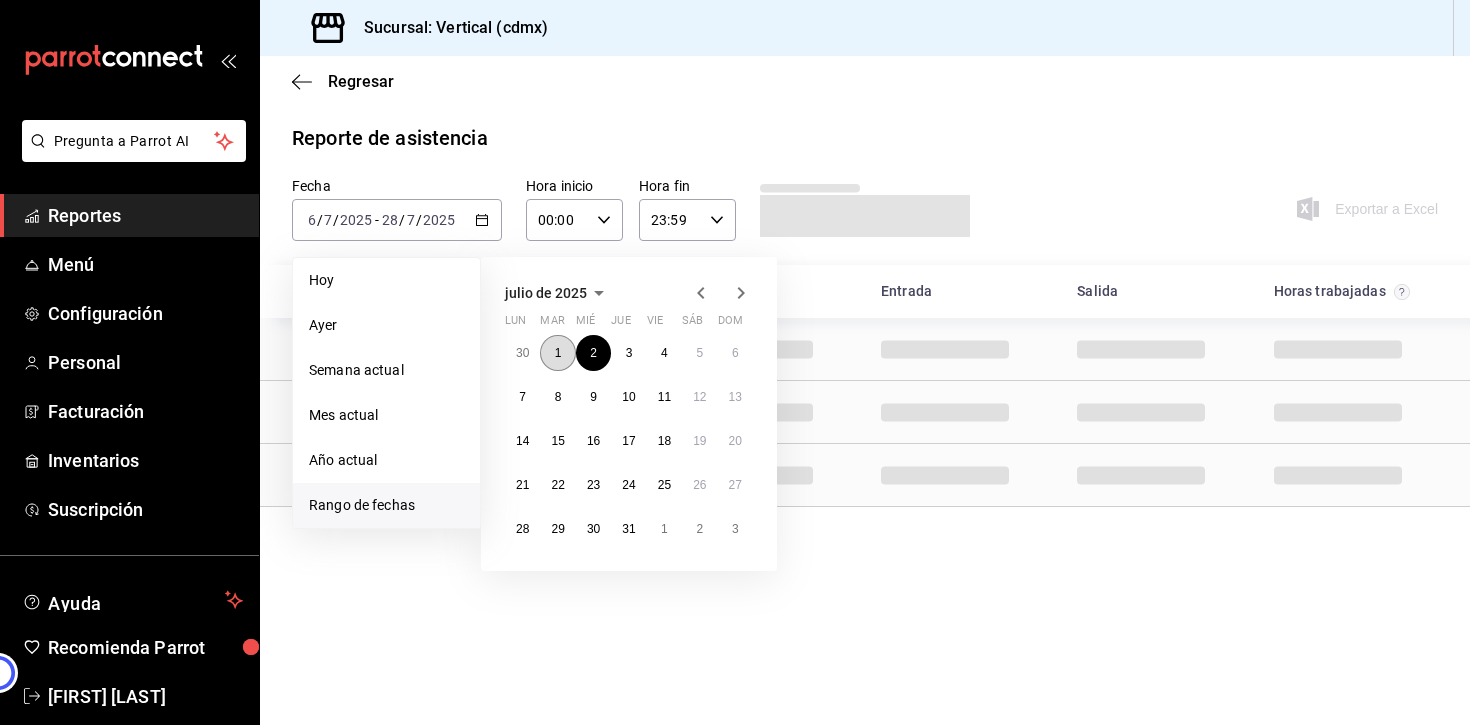 click on "1" at bounding box center (558, 353) 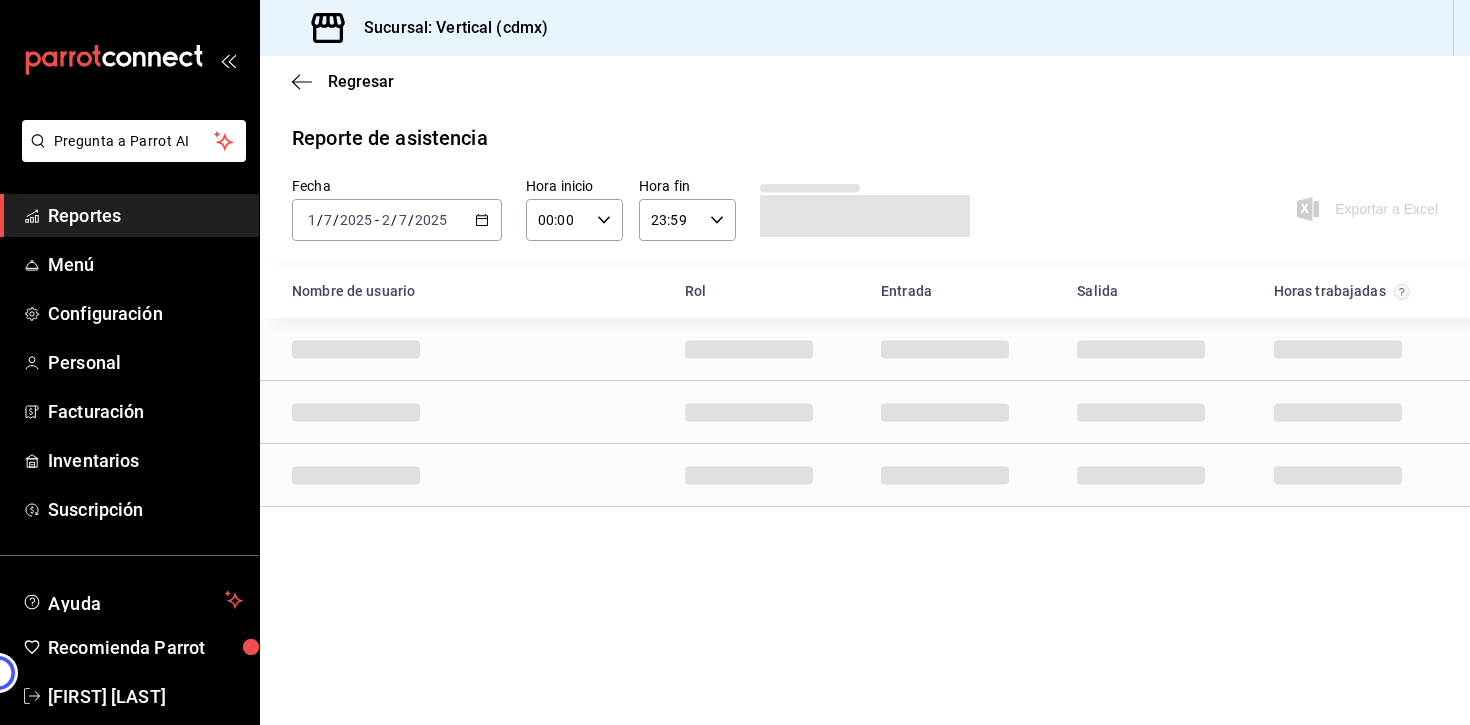 click on "2025-07-01 1 / 7 / 2025 - 2025-07-02 2 / 7 / 2025" at bounding box center [397, 220] 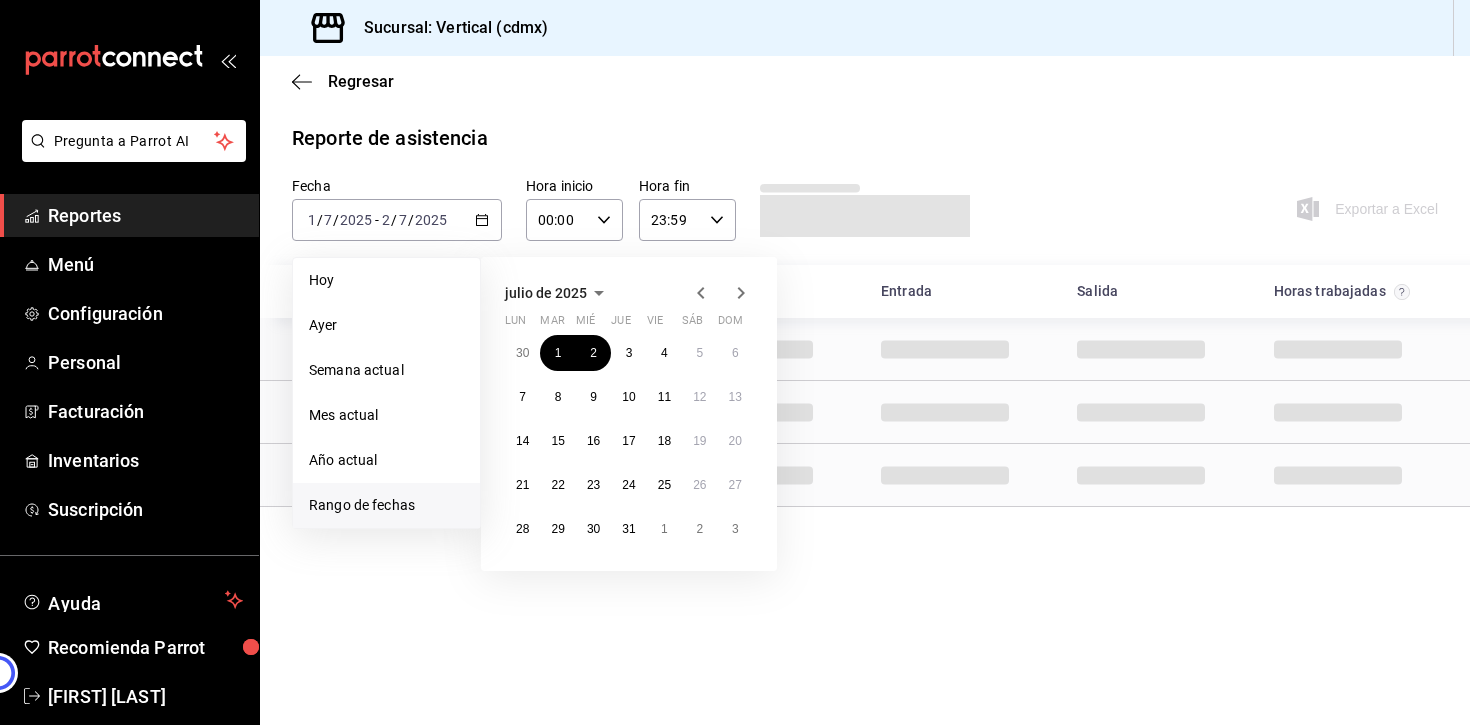 click on "Rango de fechas" at bounding box center [386, 505] 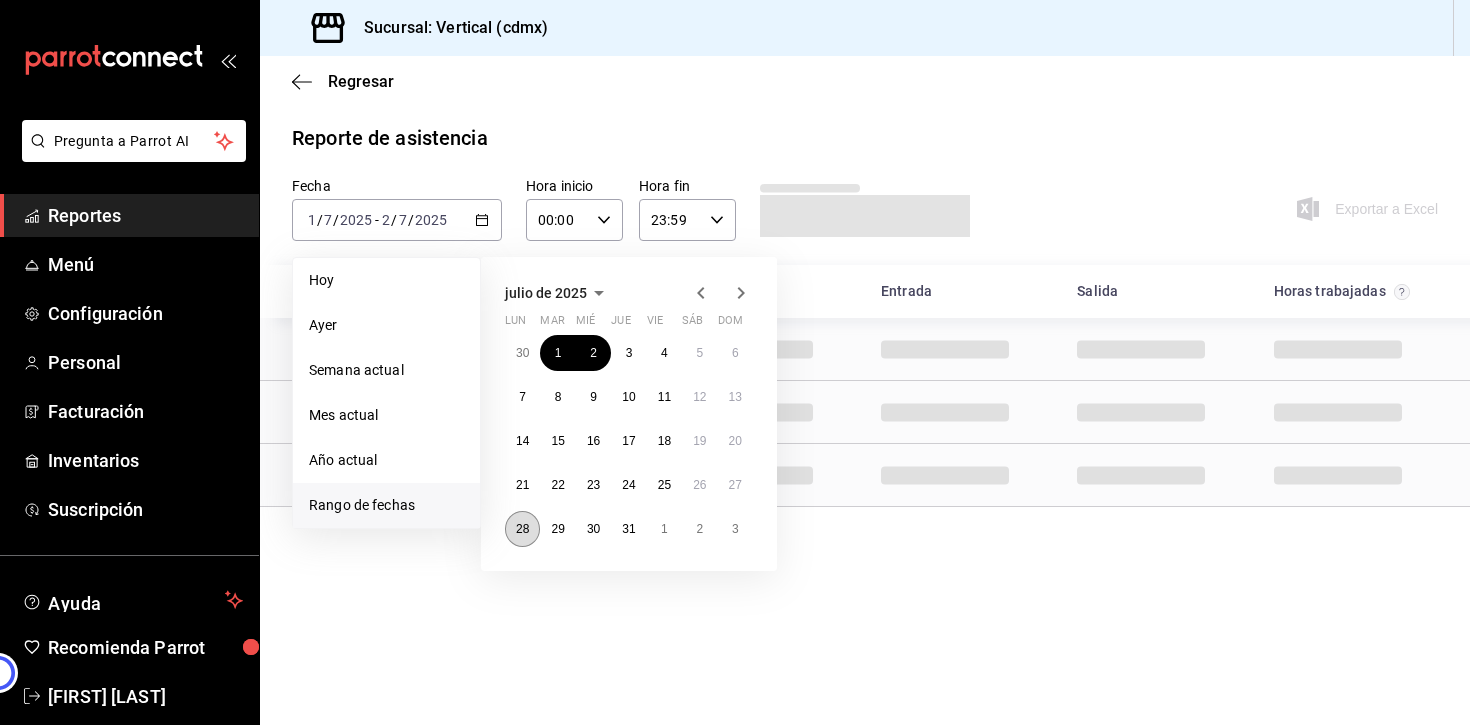 click on "28" at bounding box center (522, 529) 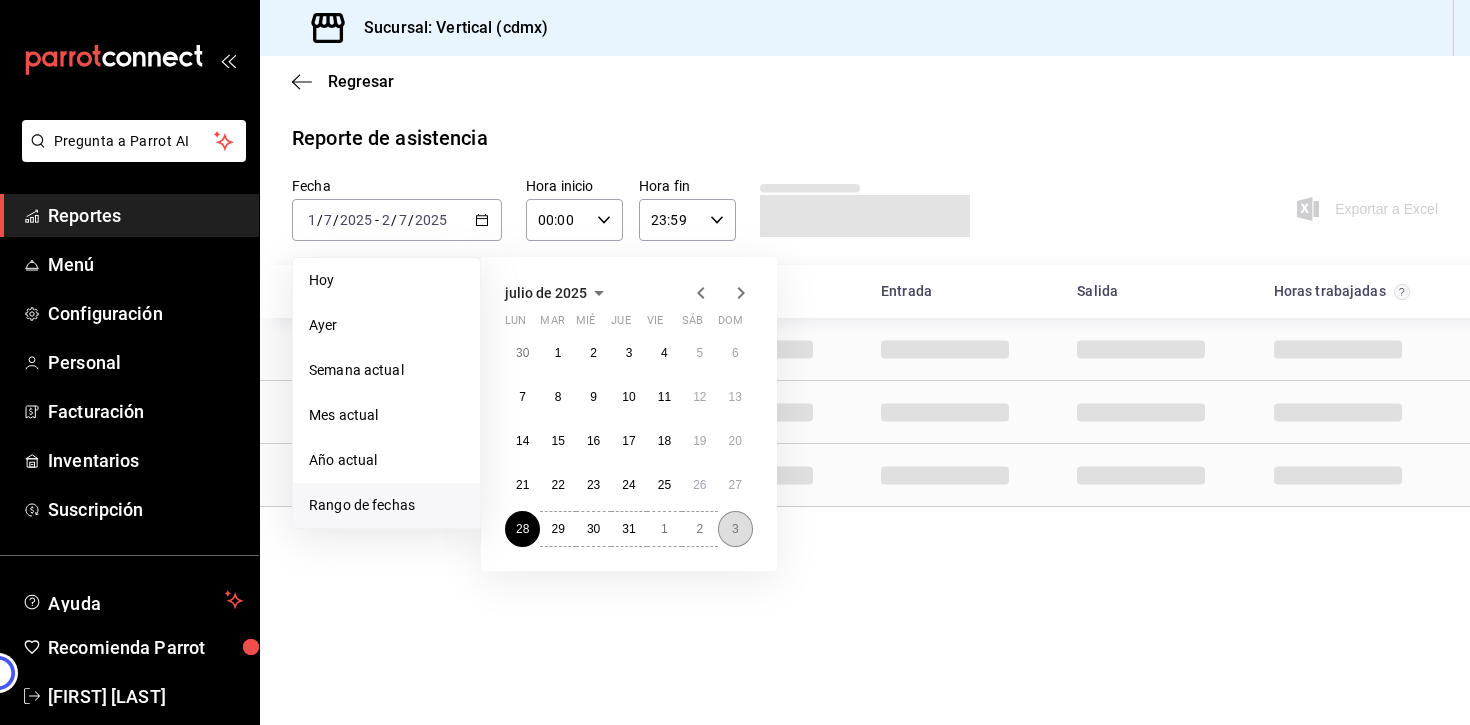 click on "3" at bounding box center [735, 529] 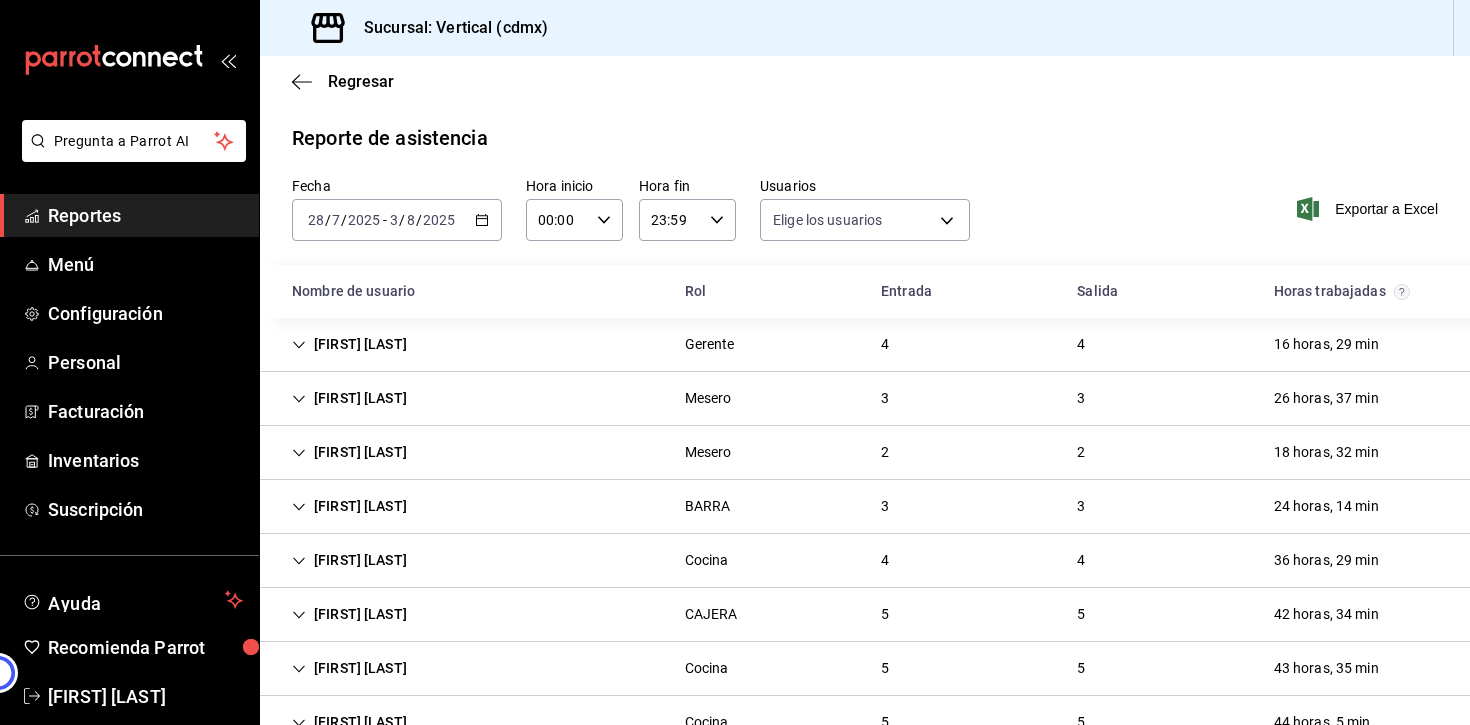 type on "3ac6a32f-a35d-475e-8b96-9a1d993781ac,83088423-f19d-470b-8efe-1cf821926432,26fc280b-b07f-4e98-9369-a1d2c3e04618,0546b48c-6ed0-42a3-b8de-1619cc3d43ac,1a12781b-5bb0-42d1-85d1-798c524e148e,80c1d2d7-c72e-4535-8a54-80e6aad2e290,db9970cc-c893-4905-9c87-a3c6464d72fa,8beeb37c-5518-4b87-badd-8971ae2ce323,fa702e74-0497-45ed-962d-345f33efac23,264159c9-d6e7-4399-85a4-0d2ebd6c950c,c91e494e-aeb1-4dfb-99b2-f0e336ad6bec,fb6236bc-7432-48fb-b46f-2c638ccbb967,58b0d9e4-2396-4cfe-917b-1d073265ed58,758cb416-ec09-42e2-adfa-e33db77a94d3,b65b4032-b2c6-4353-9efc-07d0a4c211b9,c59d90b2-4883-4dc8-aca5-b940e8361535,560cd407-0f06-475f-b4a5-c171cc5b308f,db28f31a-330b-4ff9-a433-33fce3eb783e,73f5190d-128a-421b-b65c-4df9560cc82a,f7b8d117-8a20-47cc-9660-f459ad587493,faeb91e5-2800-444c-931e-5ab67f019638,3bd05e1f-5592-40cd-9003-9f8b7fec842a,5e6462a5-55d8-46a9-8f7e-b8eaf37becb0,eb2a425d-1e8a-4b21-b63d-eb59dd78c2f9,d99ddc26-cc56-48d4-9311-4220d4149124,7aef5aee-15a1-41a7-b7a1-dcaa096bfc4f" 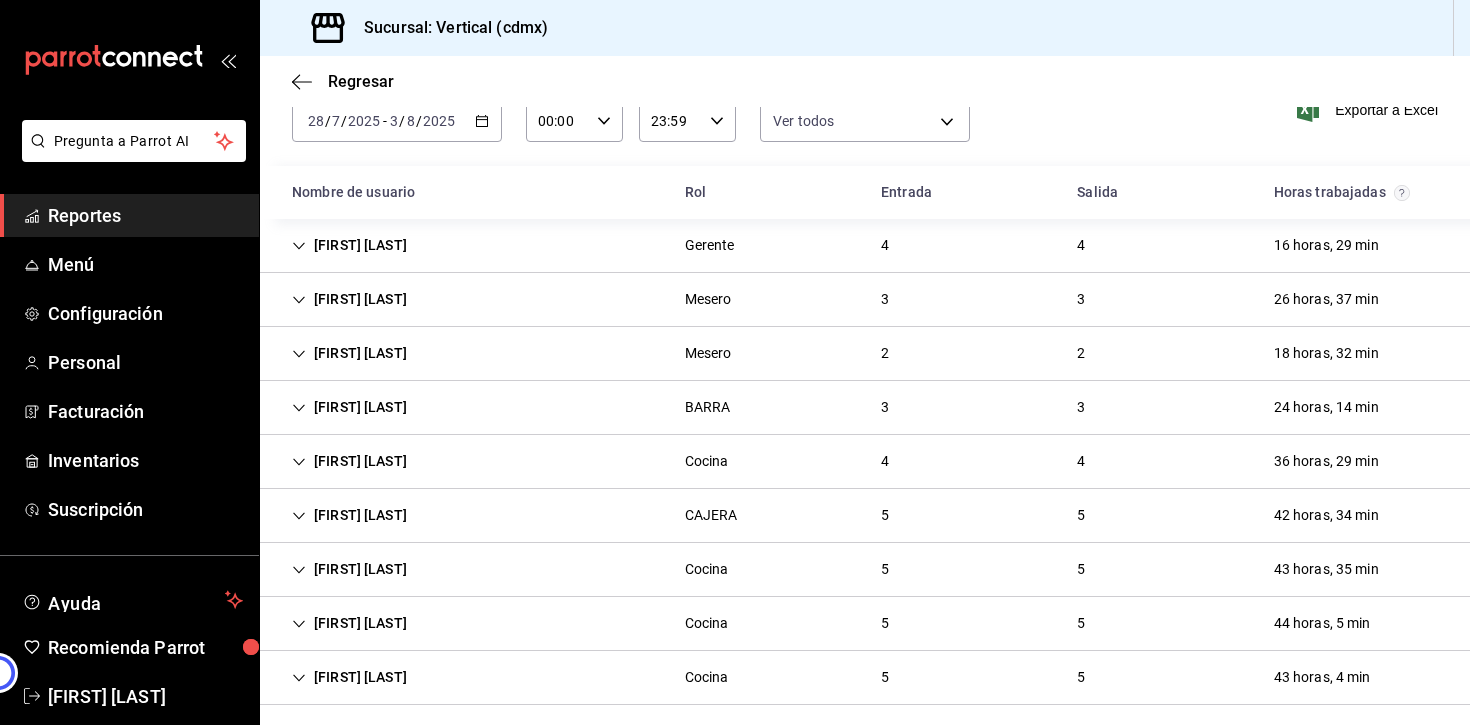 scroll, scrollTop: 0, scrollLeft: 0, axis: both 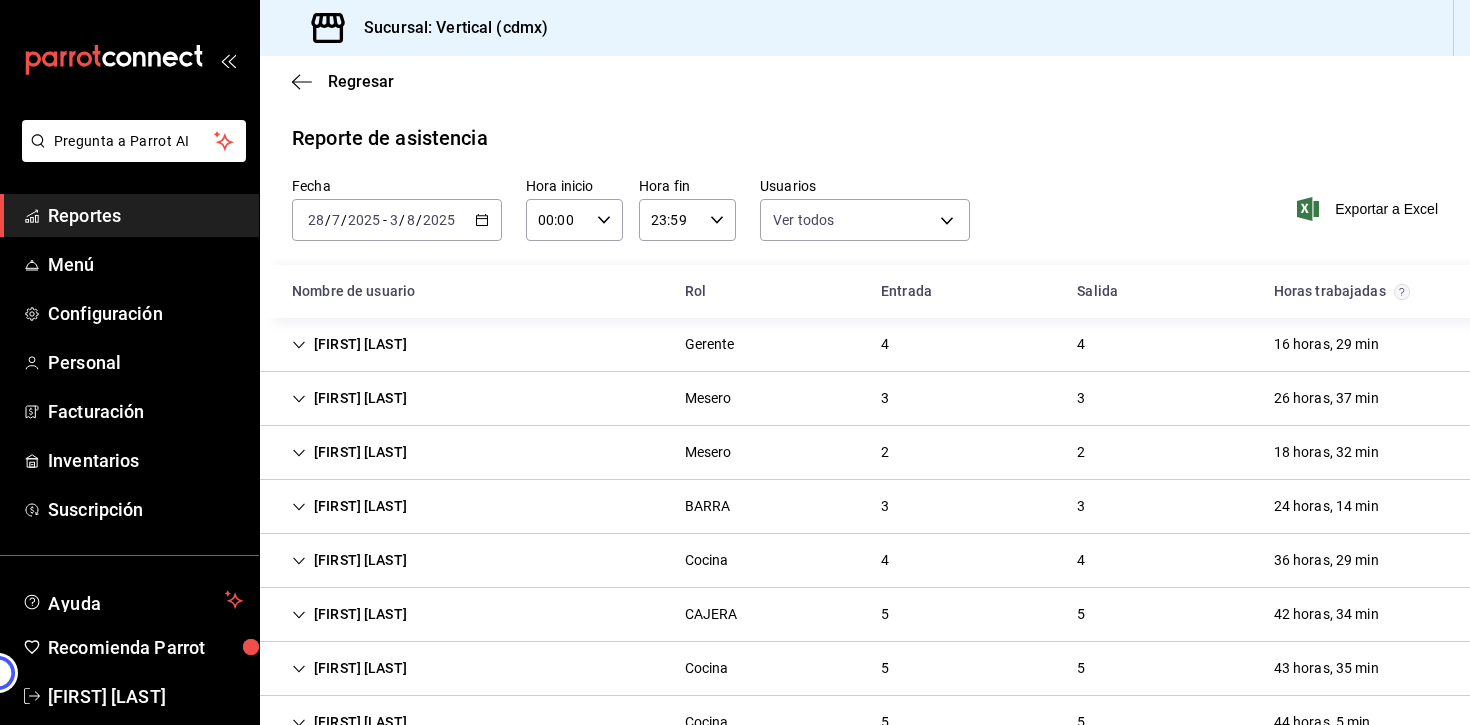 click 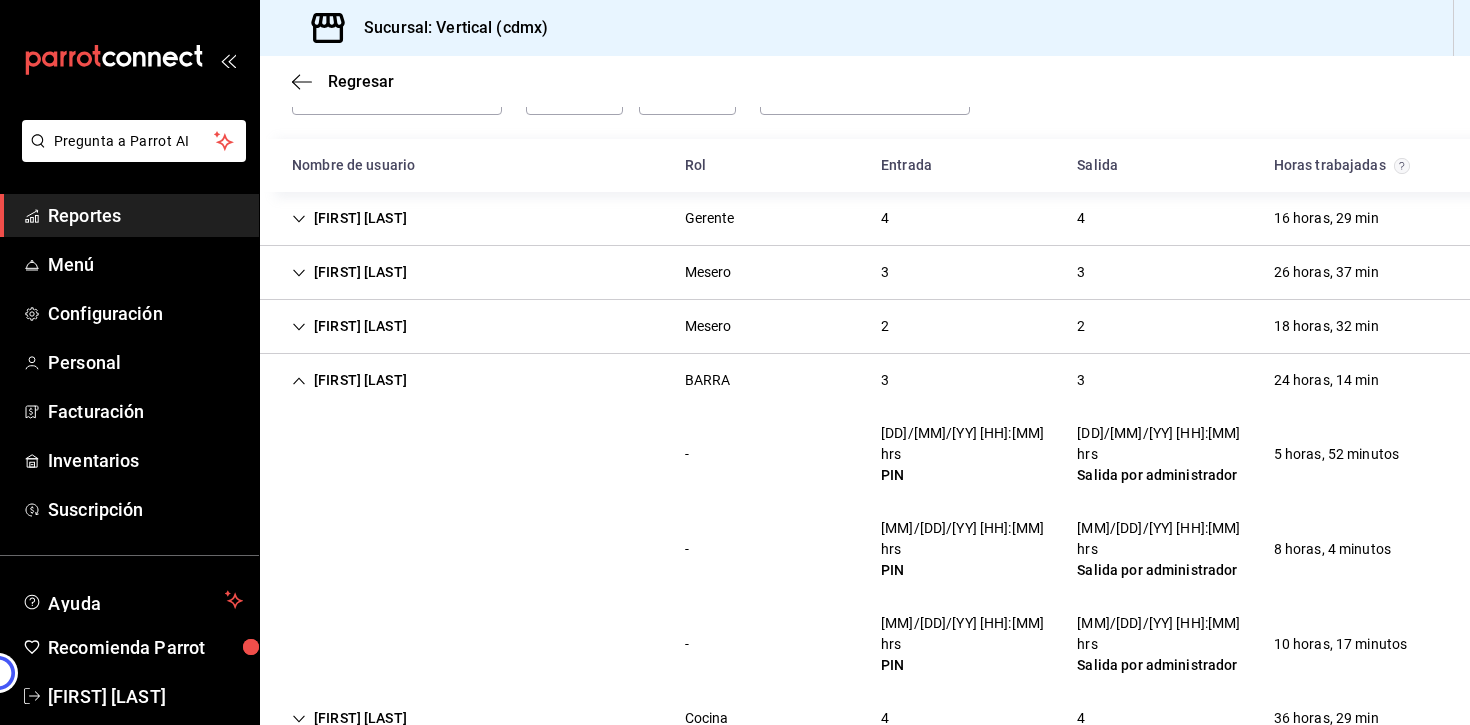 scroll, scrollTop: 123, scrollLeft: 0, axis: vertical 